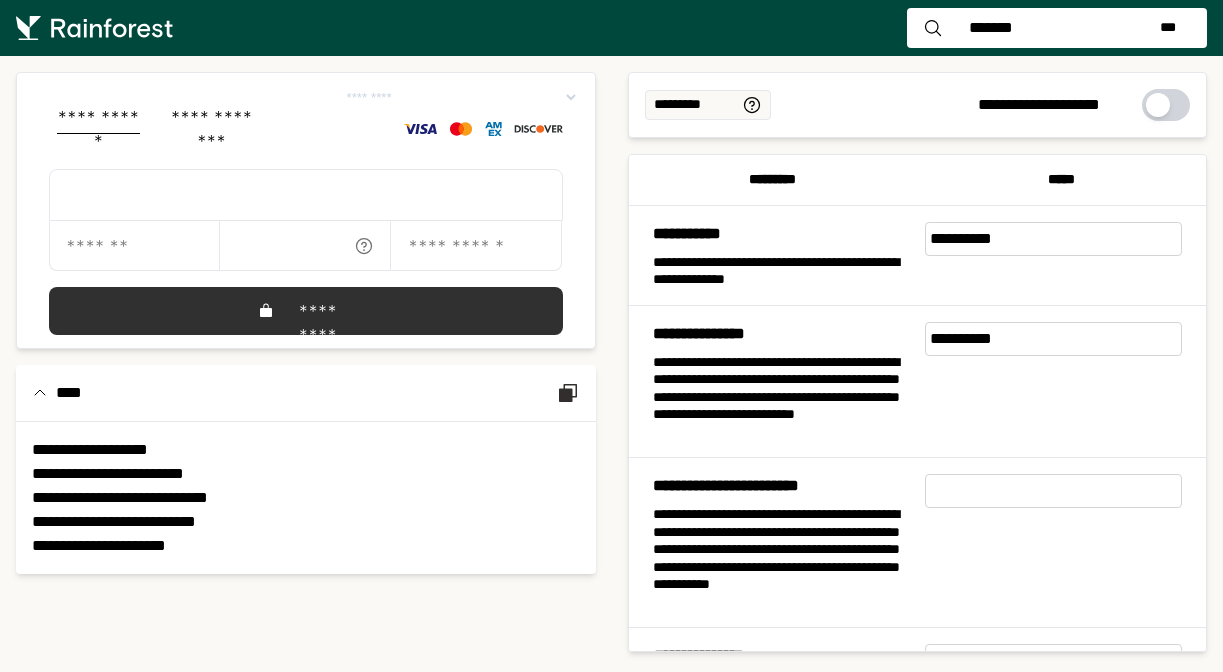 scroll, scrollTop: 0, scrollLeft: 0, axis: both 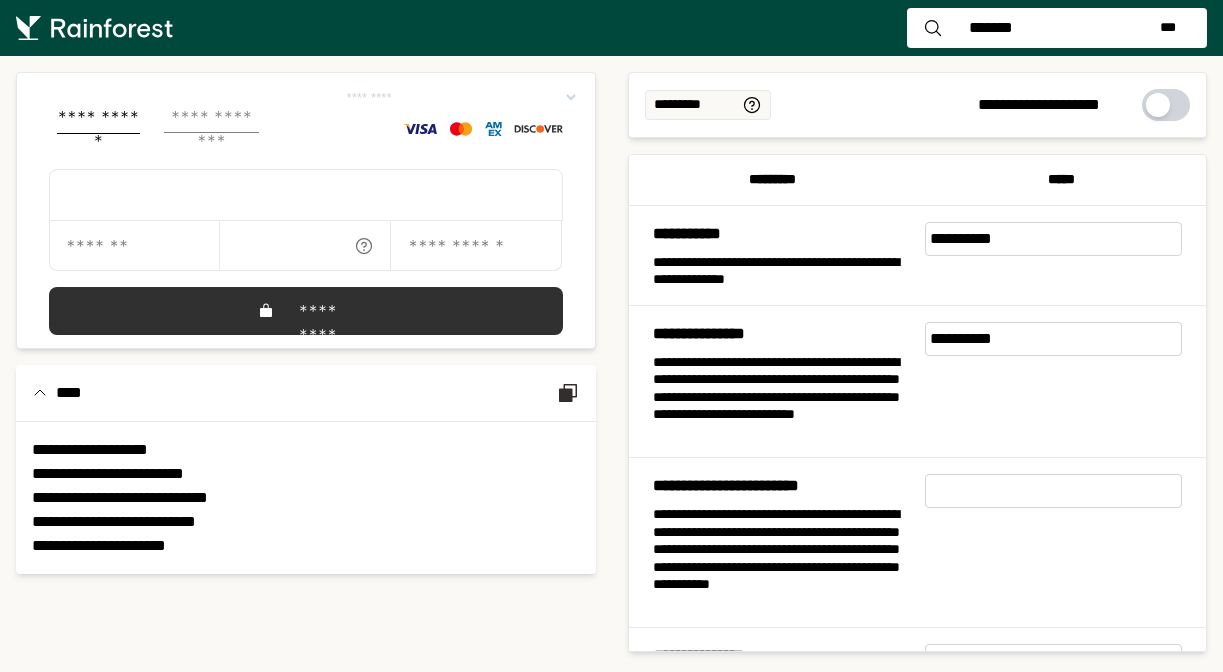 click on "**********" at bounding box center [212, 119] 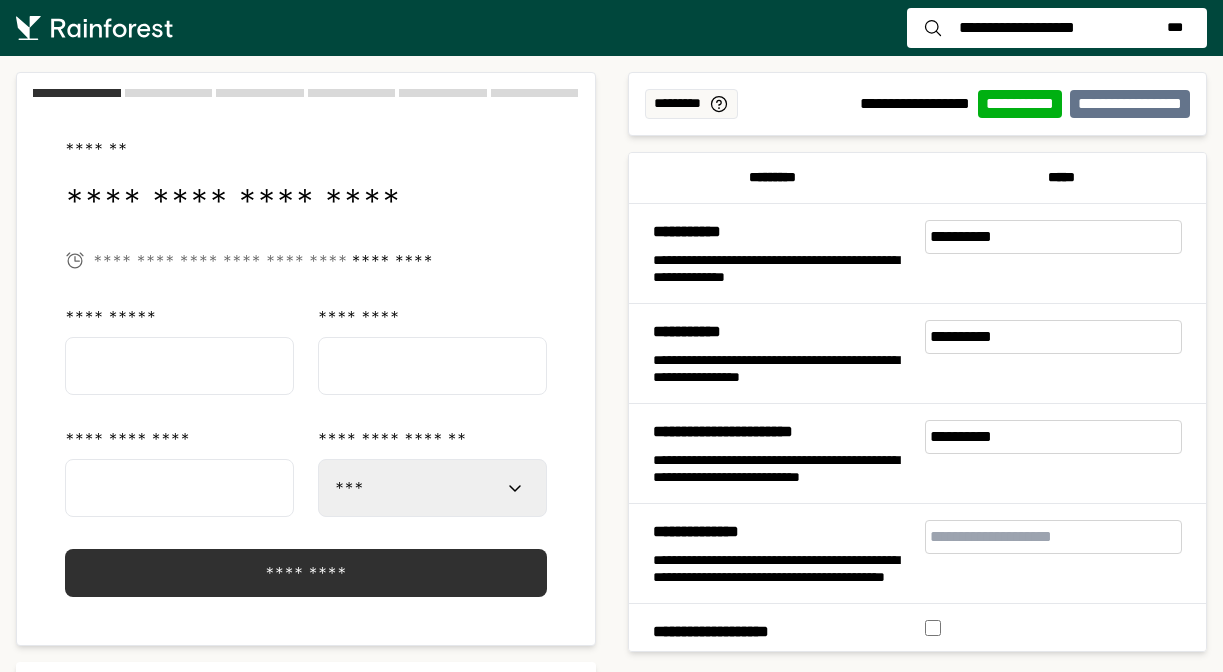 select on "***" 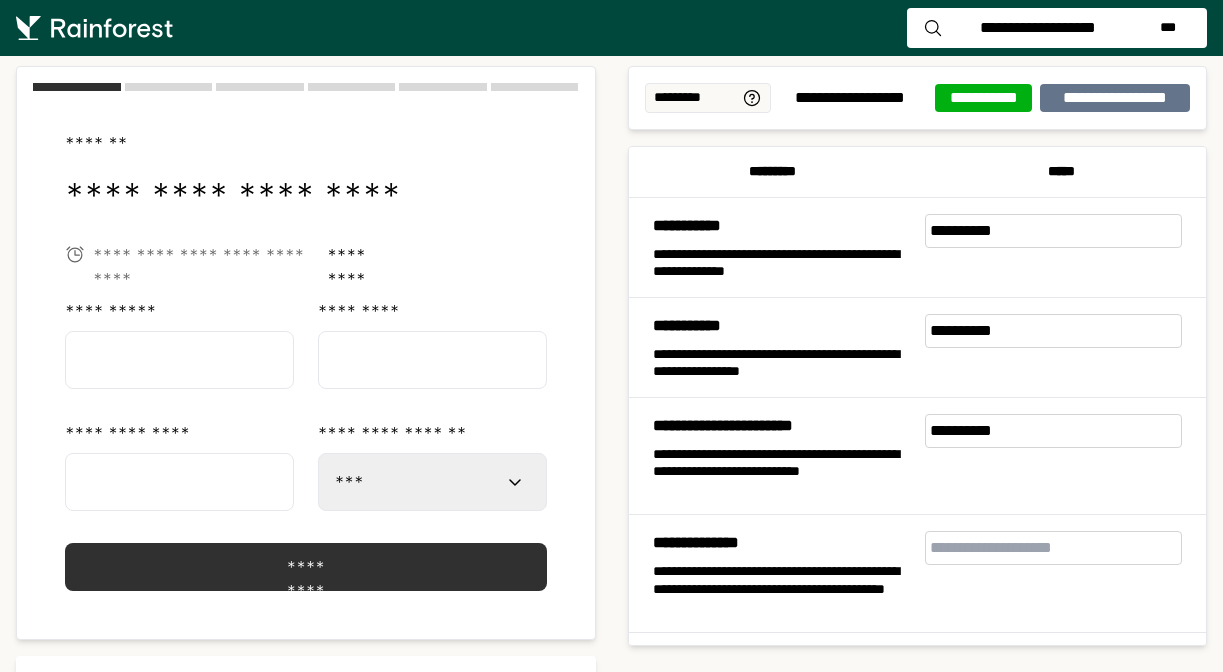 scroll, scrollTop: 0, scrollLeft: 0, axis: both 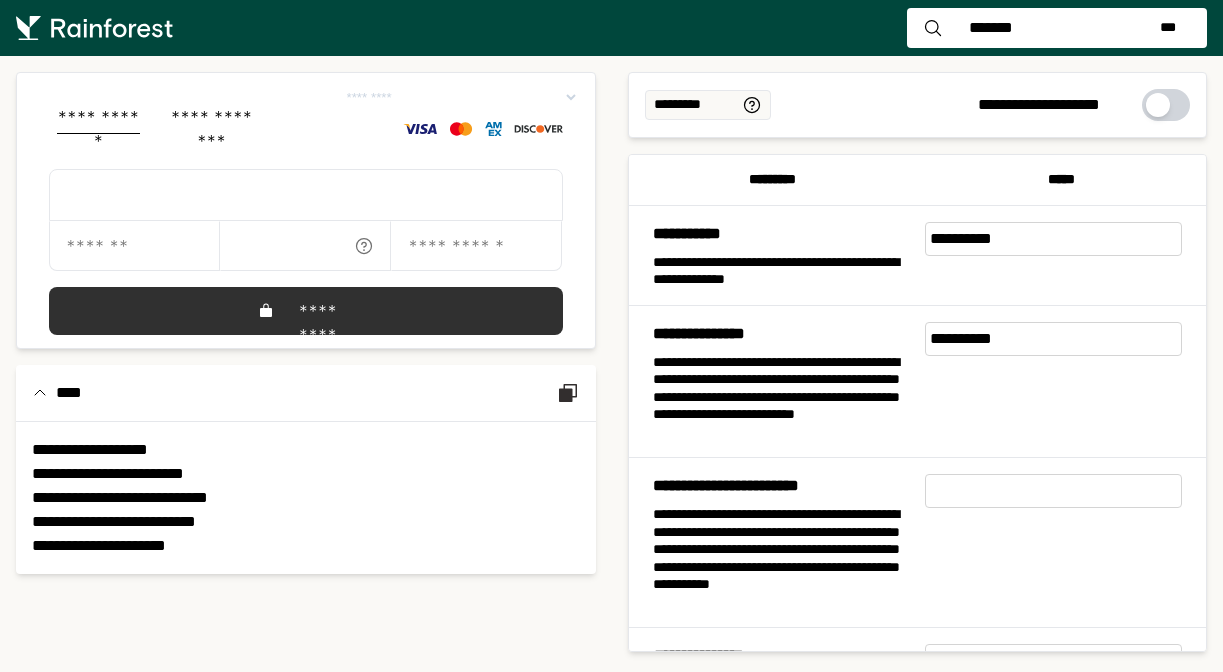 click on "**********" at bounding box center (461, 97) 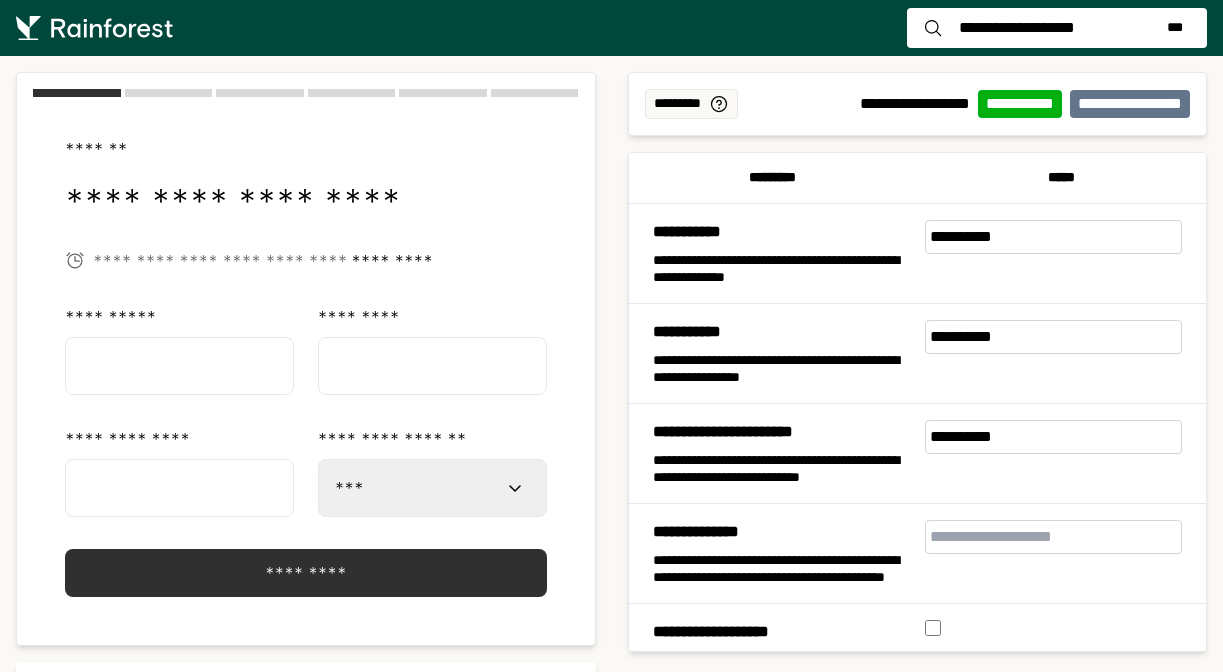 select on "***" 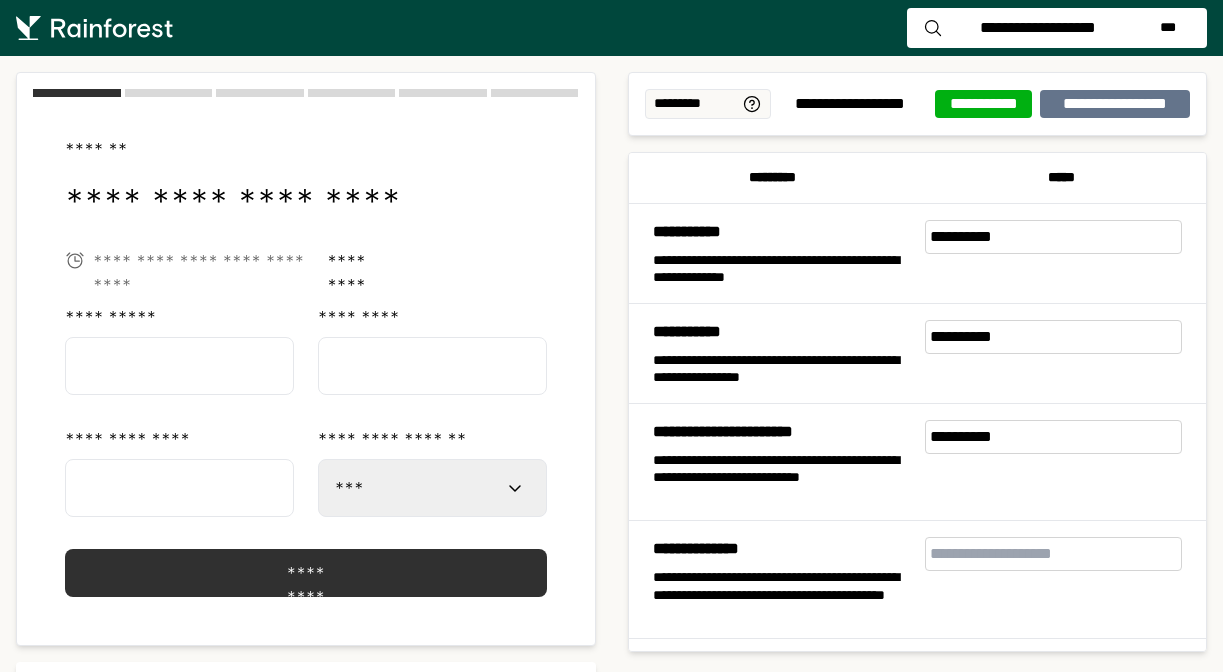 scroll, scrollTop: 0, scrollLeft: 0, axis: both 